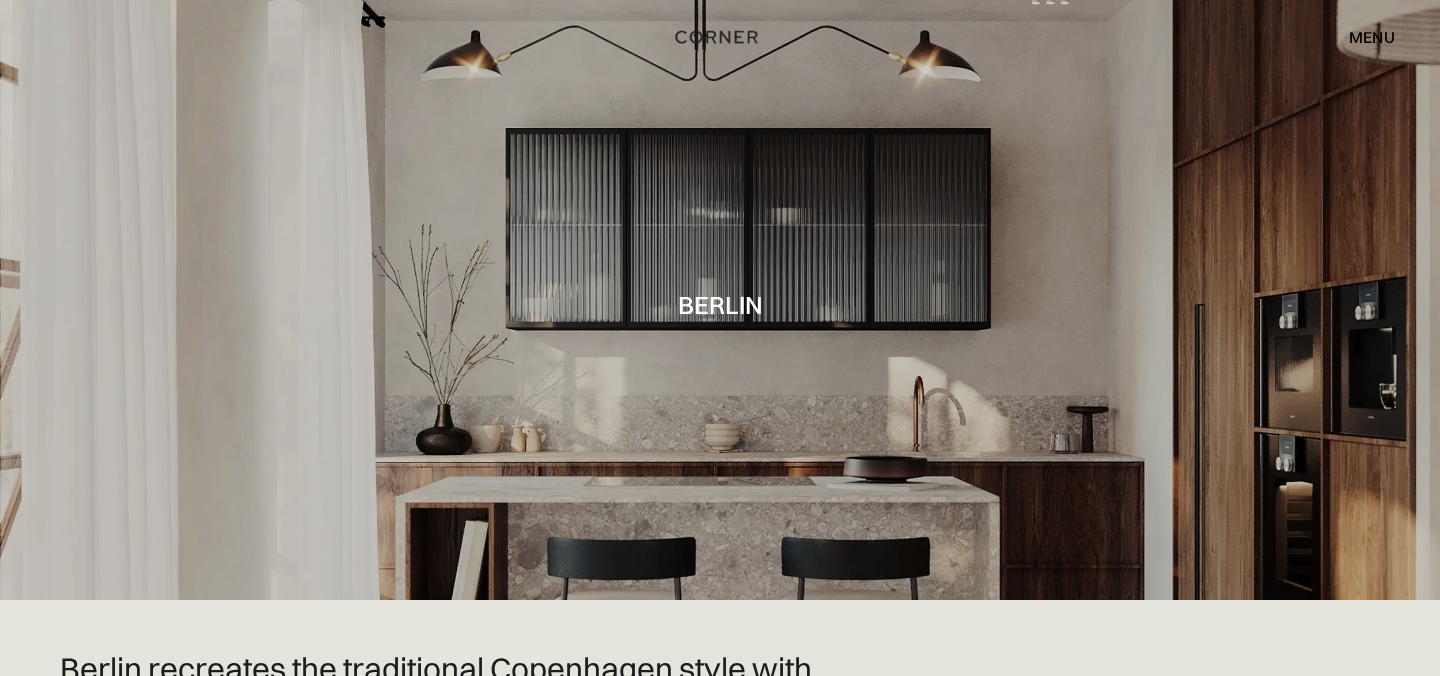 scroll, scrollTop: 0, scrollLeft: 0, axis: both 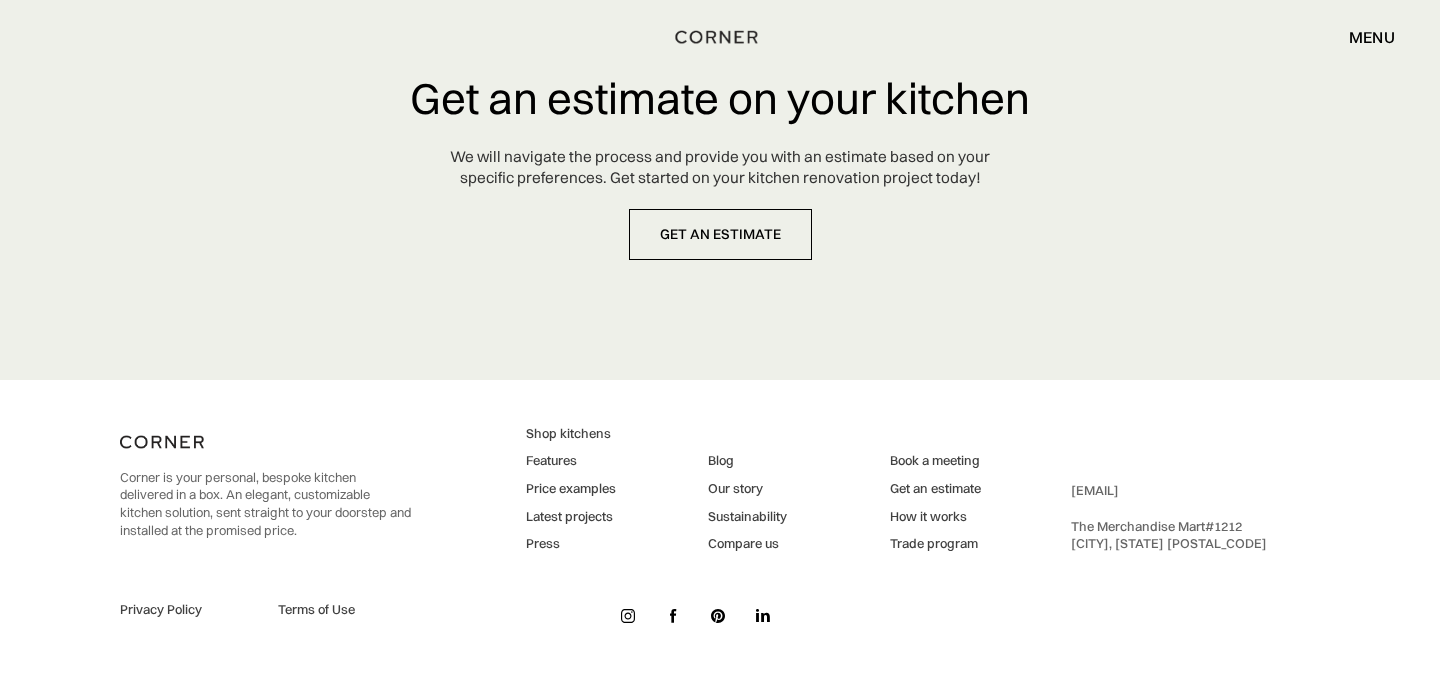 click on "Features" at bounding box center [571, 461] 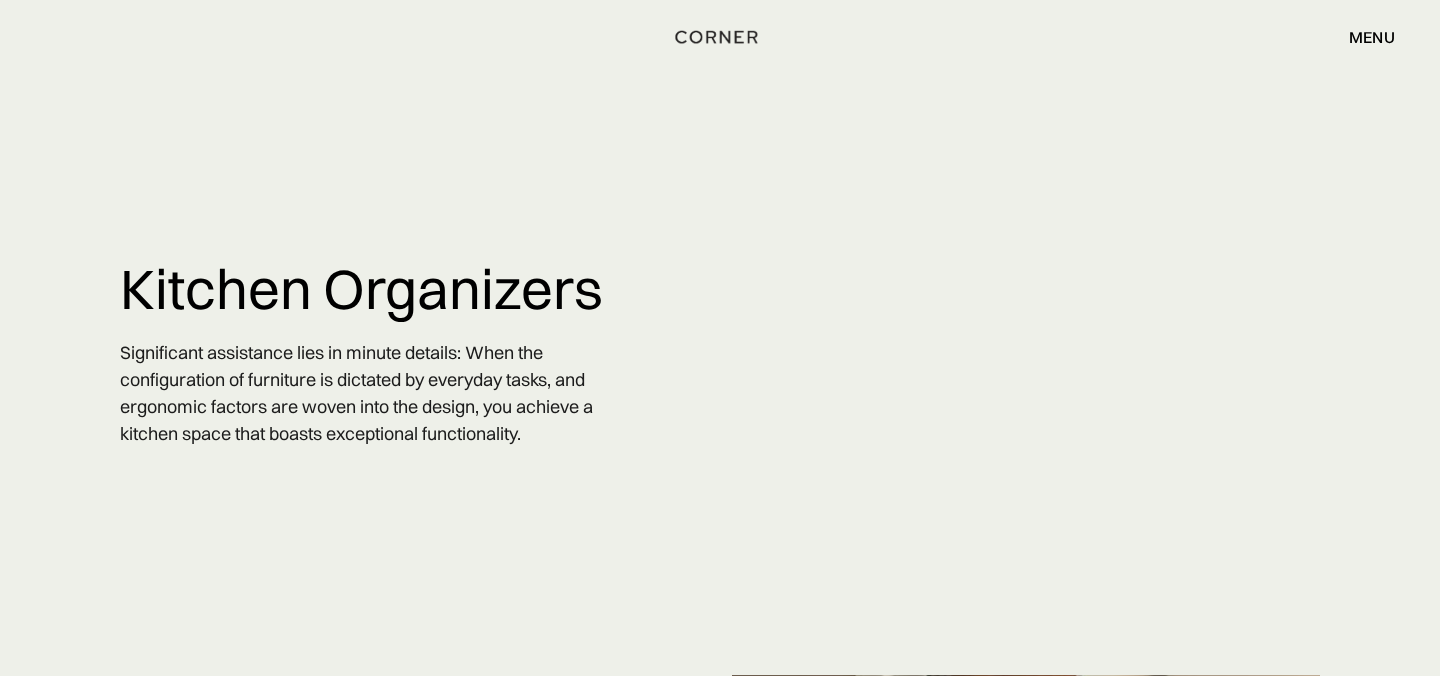 scroll, scrollTop: 0, scrollLeft: 0, axis: both 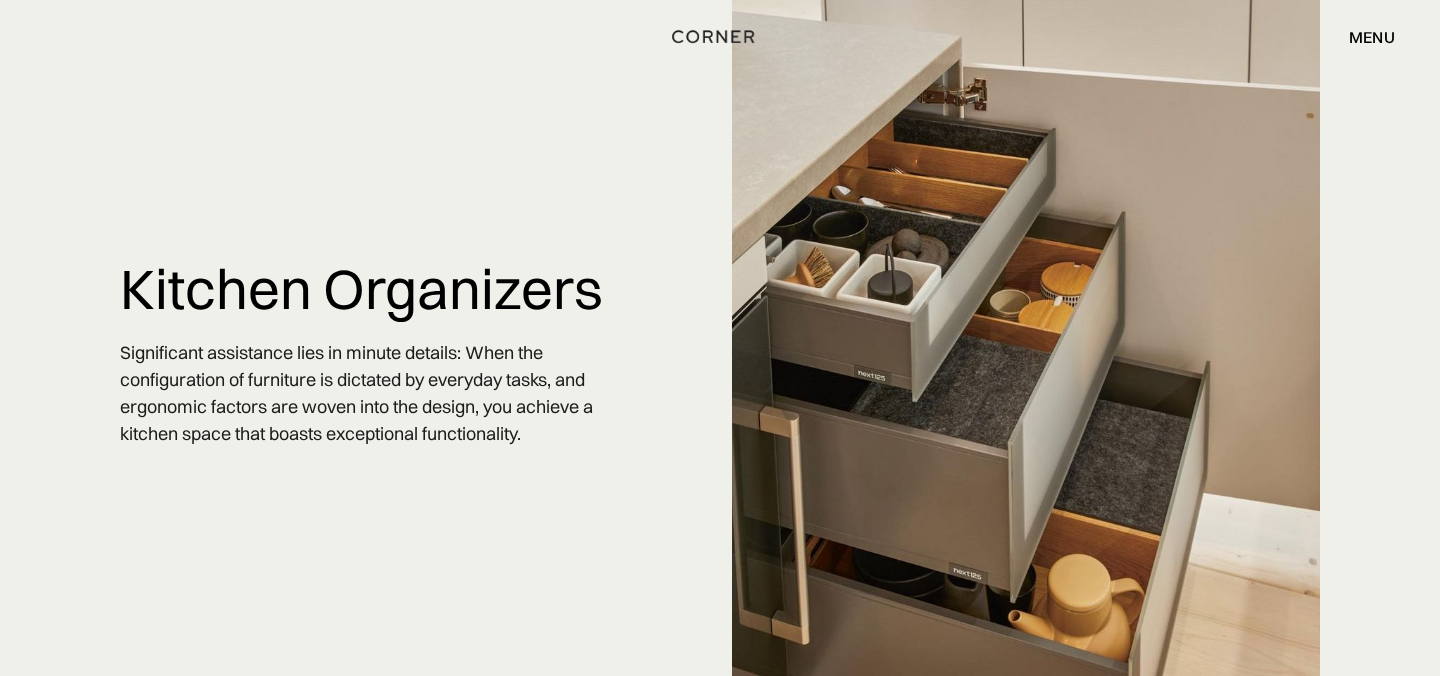 click at bounding box center (713, 37) 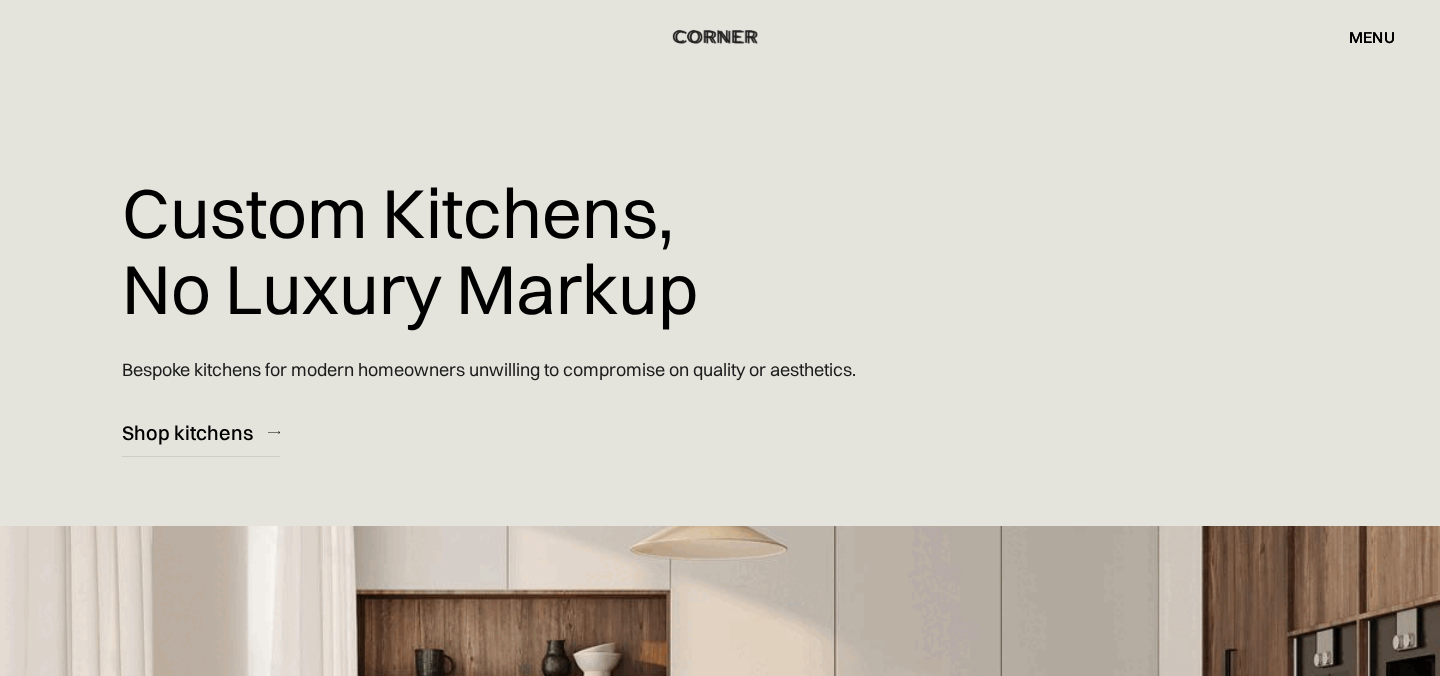 scroll, scrollTop: 0, scrollLeft: 0, axis: both 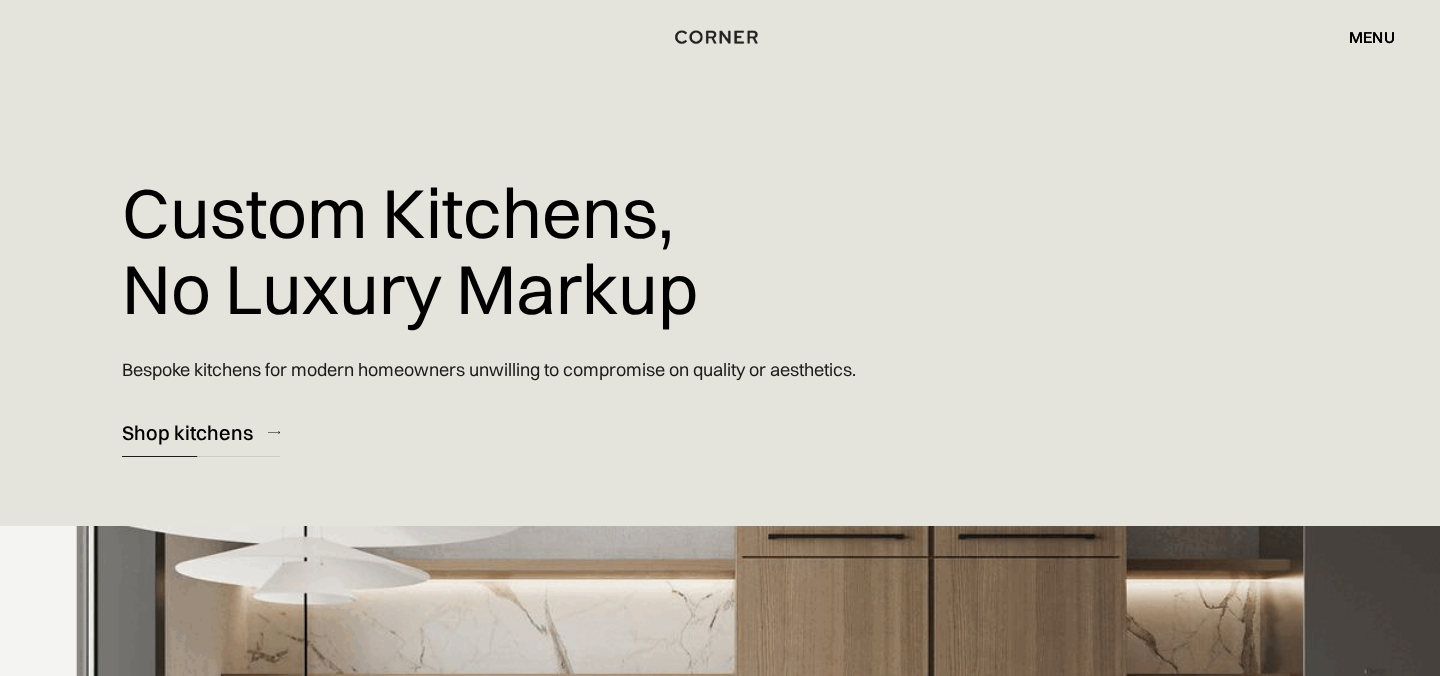 click on "Shop kitchens" at bounding box center [187, 432] 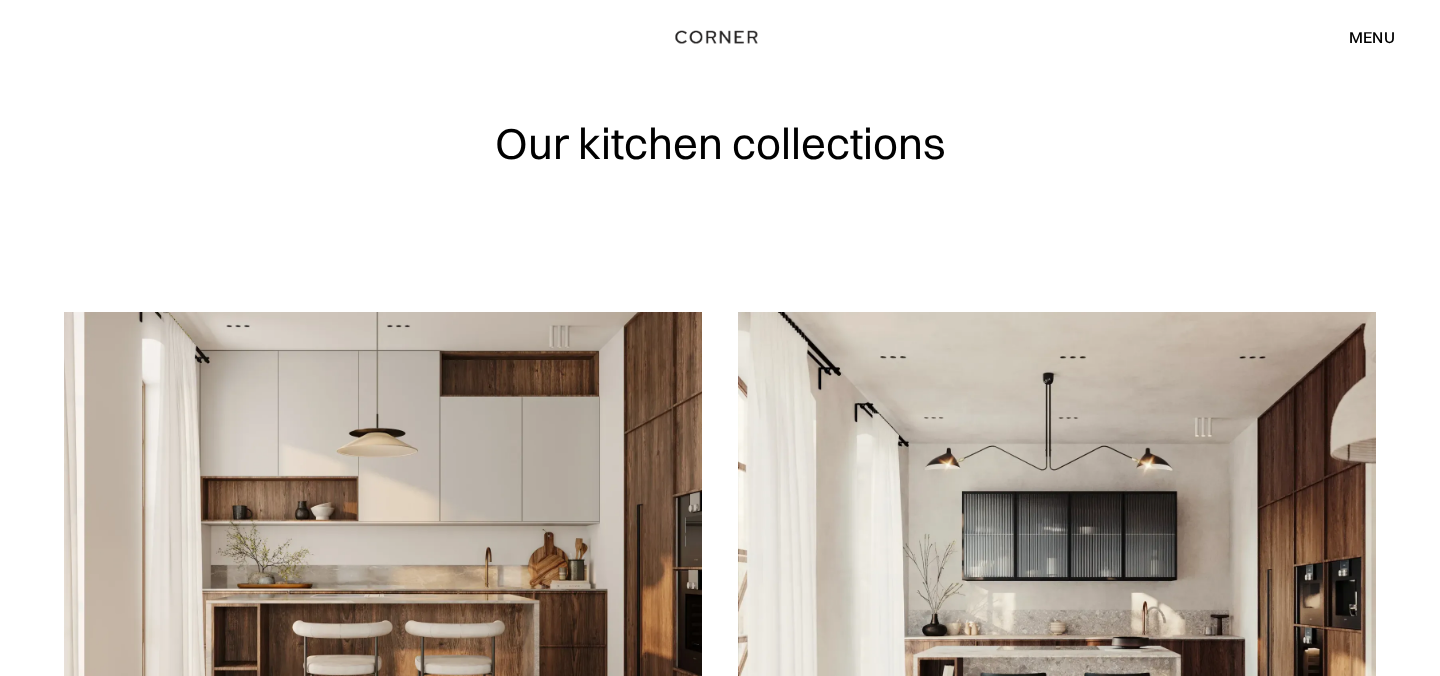 scroll, scrollTop: 0, scrollLeft: 0, axis: both 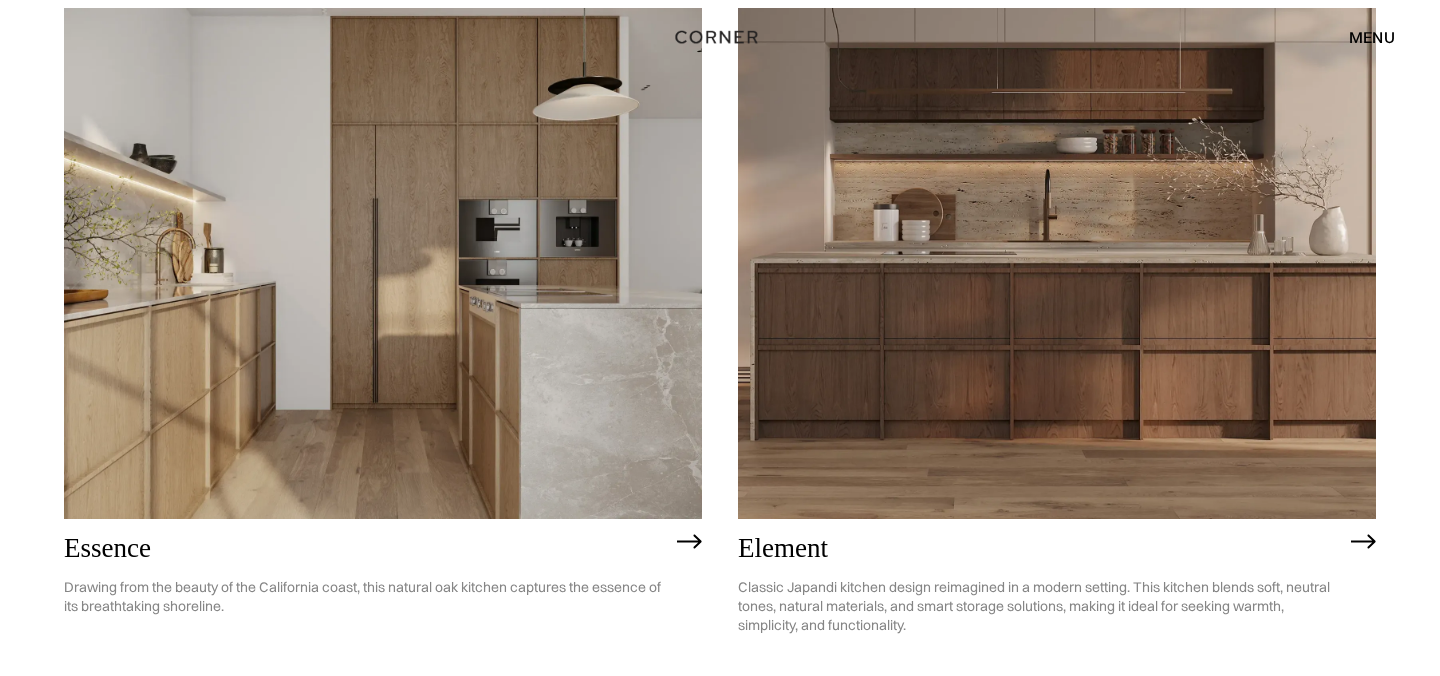 click at bounding box center (1057, 263) 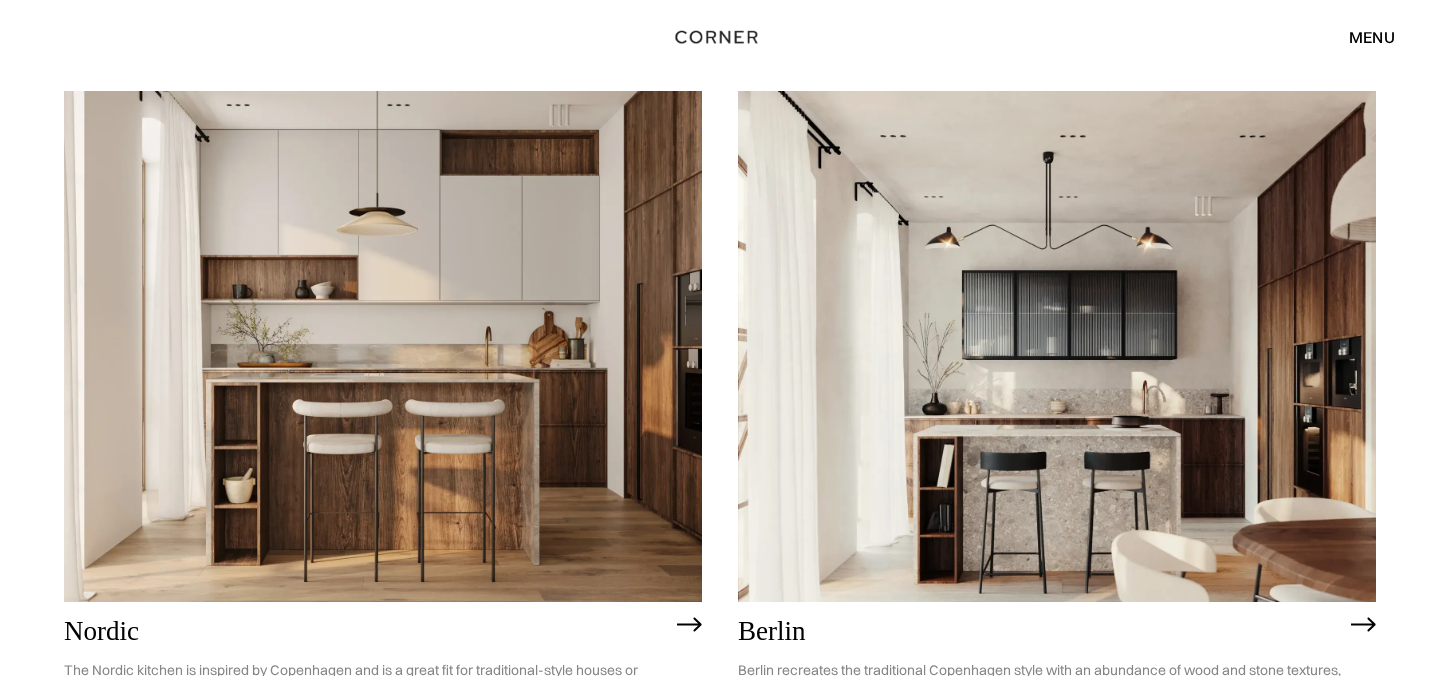 scroll, scrollTop: 234, scrollLeft: 0, axis: vertical 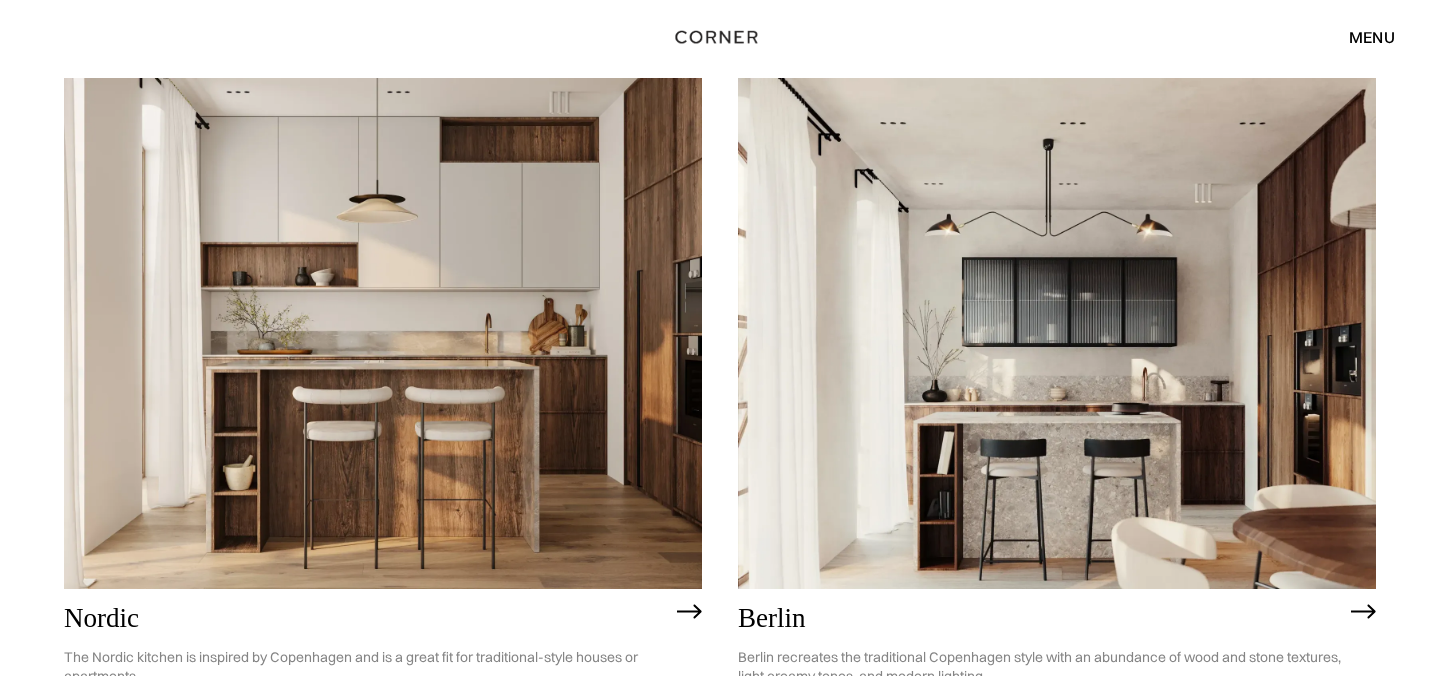 click on "menu" at bounding box center (1372, 37) 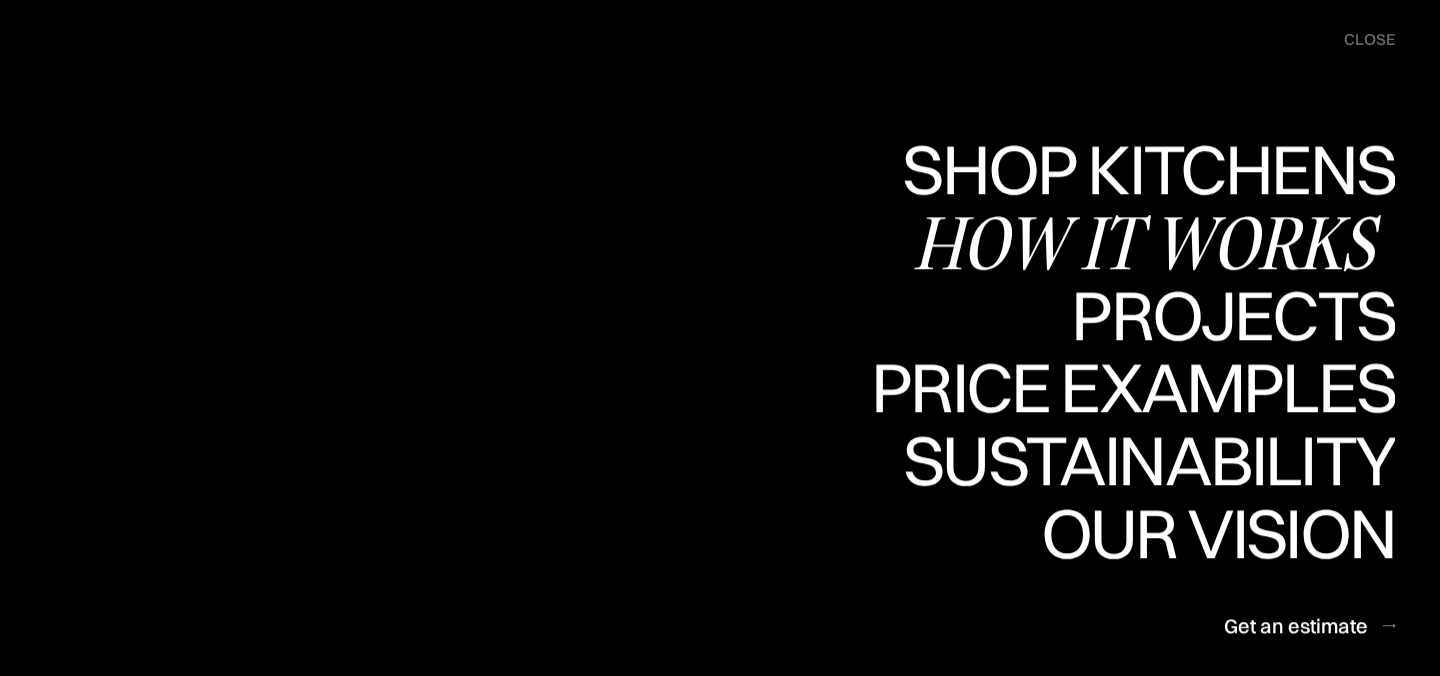 click on "How it works" at bounding box center (1154, 242) 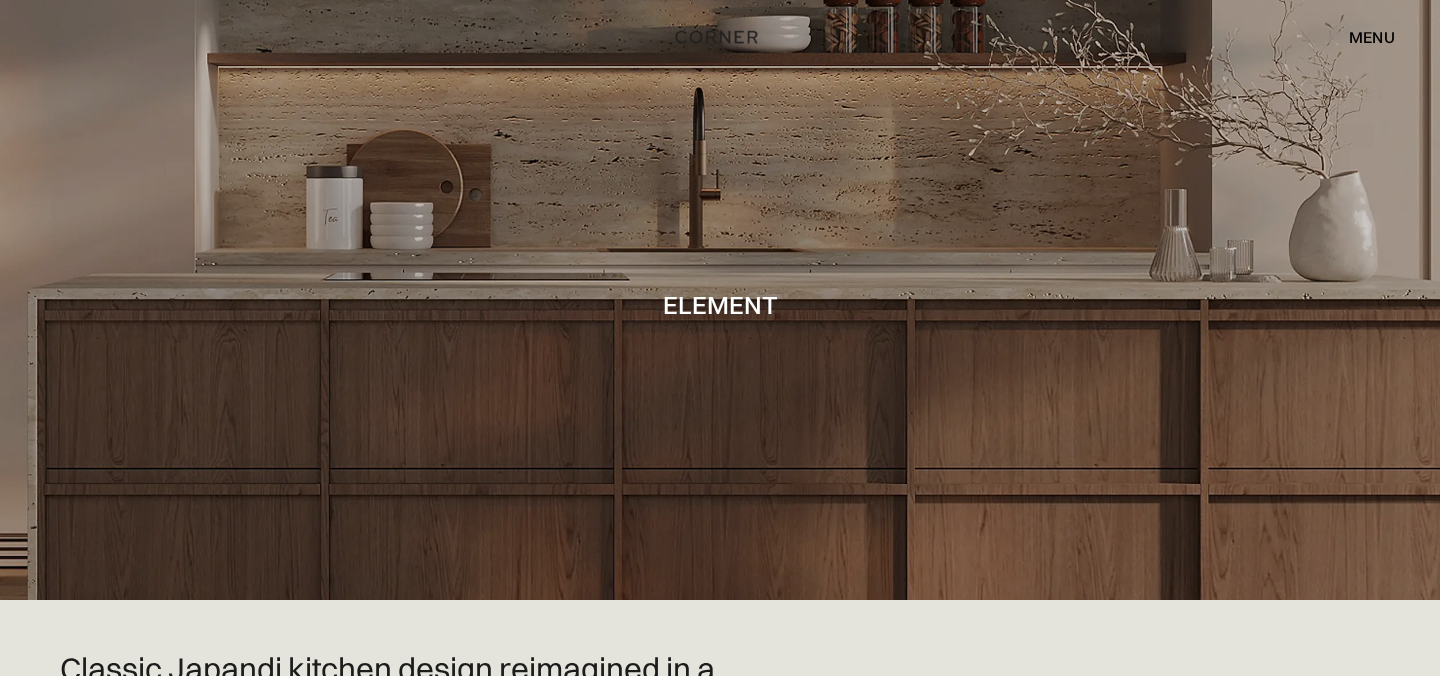 scroll, scrollTop: 0, scrollLeft: 0, axis: both 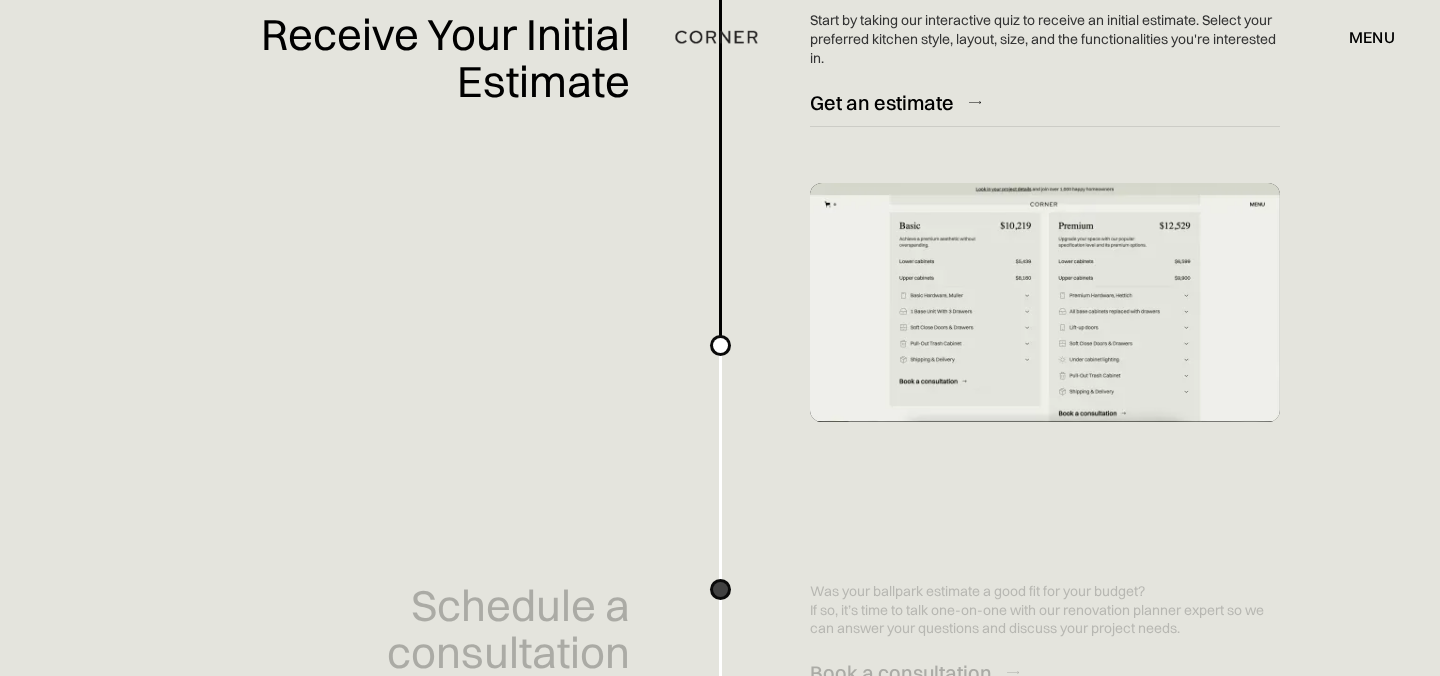 click on "Planning a kitchen doesn’t have to be hard. We've made an easy-to-use overview of the process, guiding you to your new kitchen. Receive Your Initial Estimate Start by taking our interactive quiz to receive an initial estimate. Select your preferred kitchen style, layout, size, and the functionalities you're interested in. Get an estimate Schedule a consultation Was your ballpark estimate a good fit for your budget?  If so, it’s time to talk one-on-one with our renovation planner expert so we can answer your questions and discuss your project needs. Book a consultation Preparation tip:  Please upload your kitchen's floorplan. This enables our designer to be fully prepared for your consultation and to fine-tune the estimate based on your specific project details. It only takes a few minutes. Reserve Your Spot The initial step to secure your project and begin the process is placing a fully refundable $500 deposit.  Here's what you'll receive: Up to 5 cabinet samples A personalized cabinet layout ‍ ‍" at bounding box center (720, 1936) 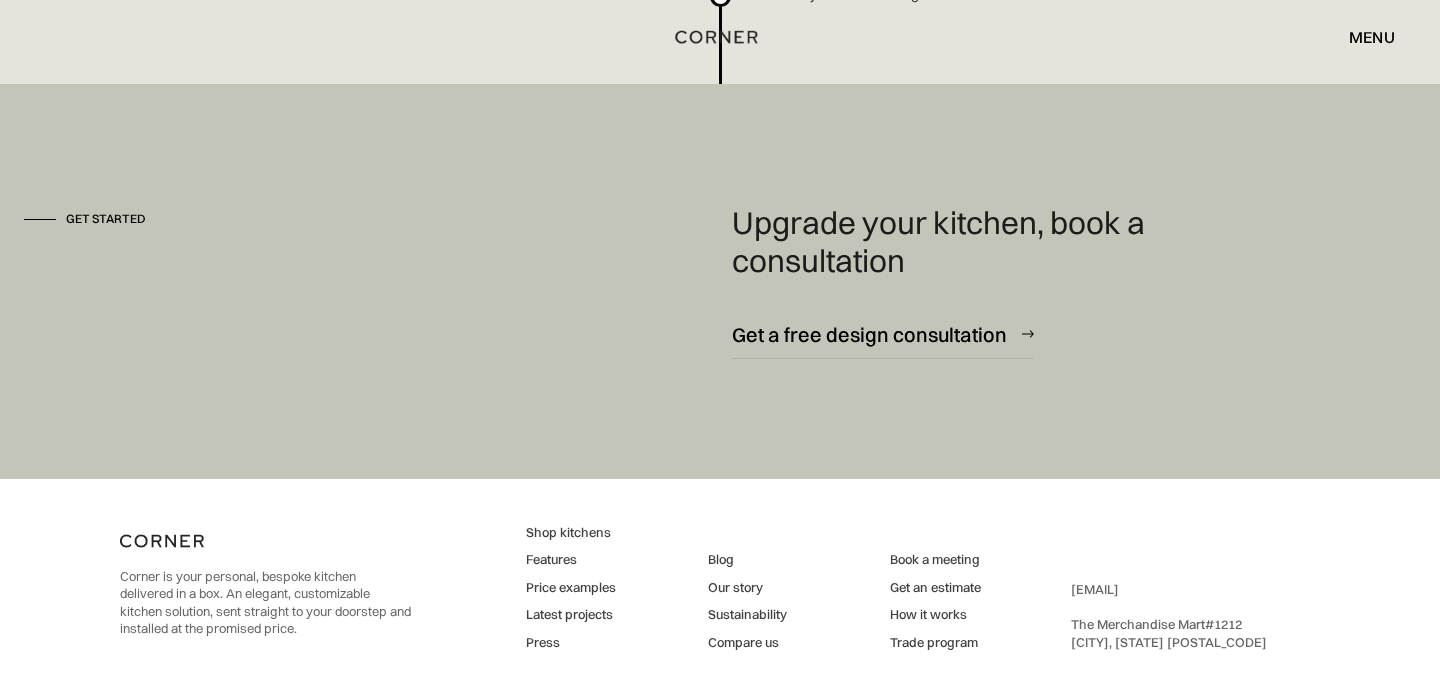 scroll, scrollTop: 5507, scrollLeft: 0, axis: vertical 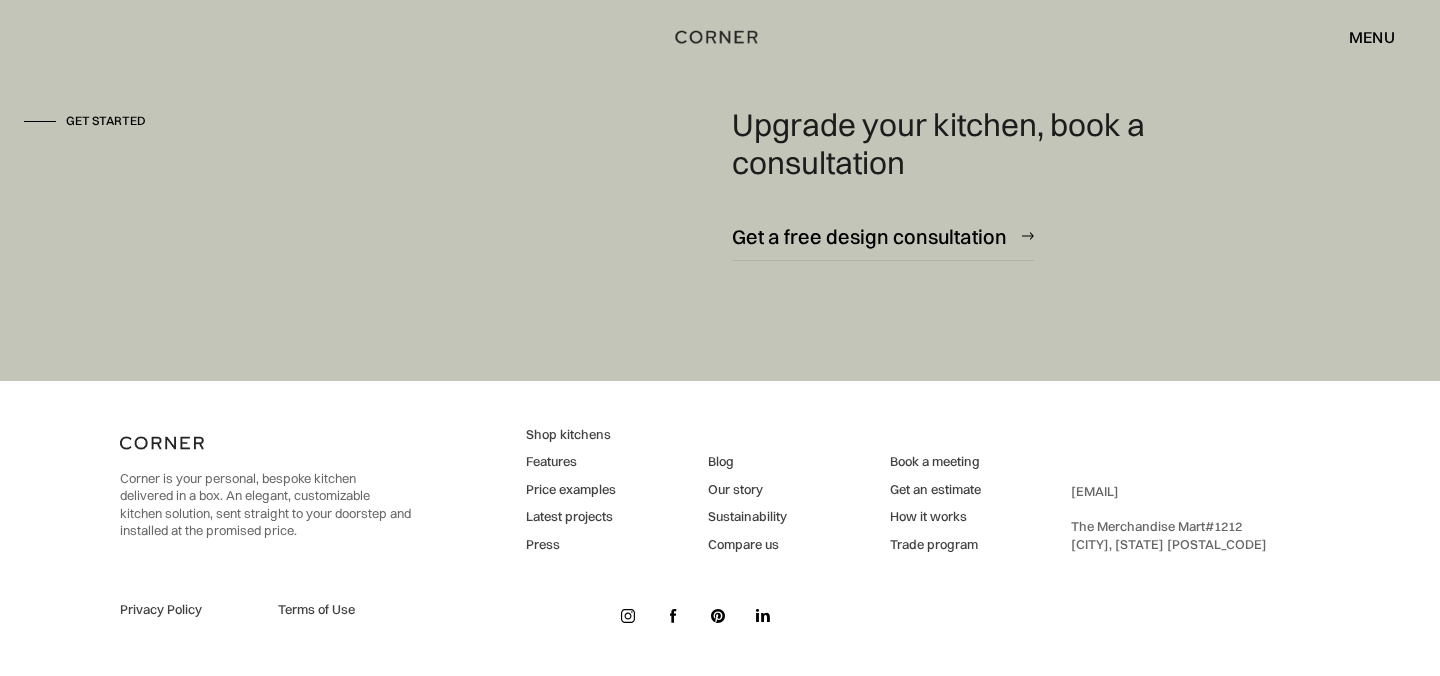 click on "Get an estimate" at bounding box center [935, 490] 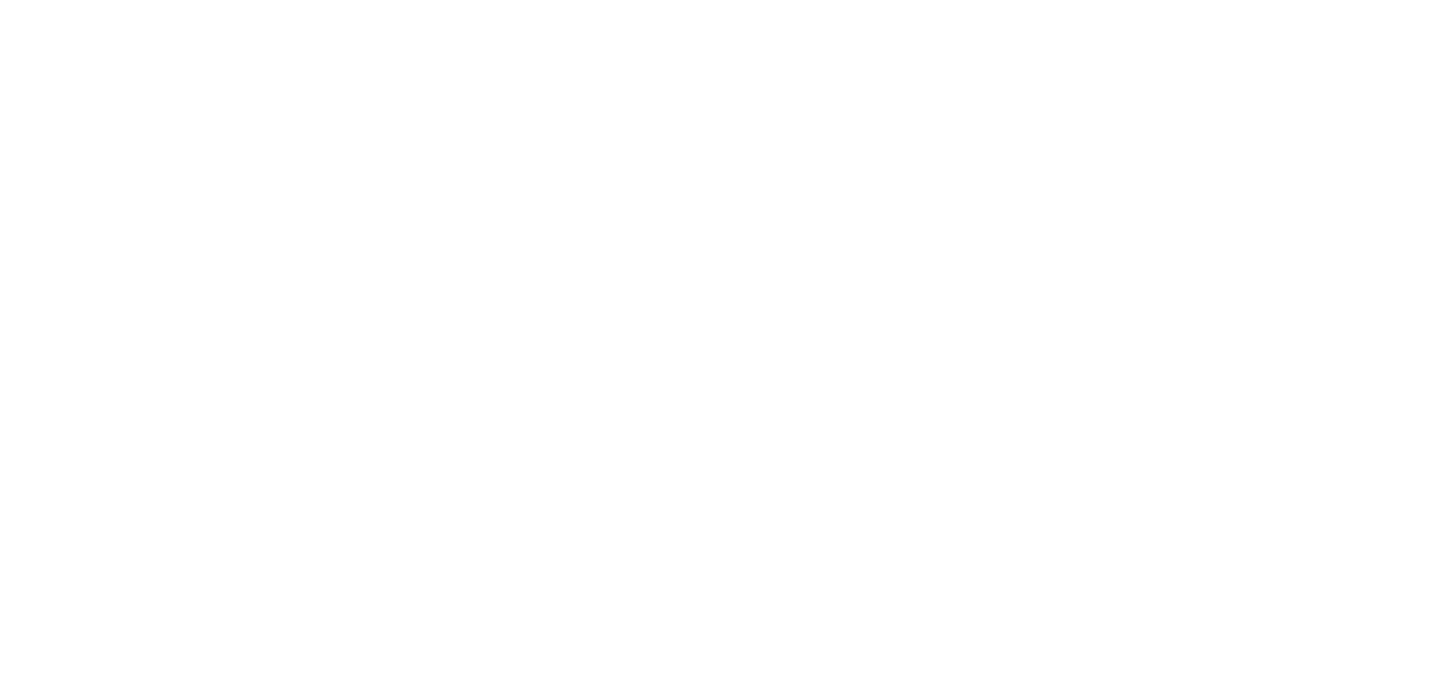 scroll, scrollTop: 0, scrollLeft: 0, axis: both 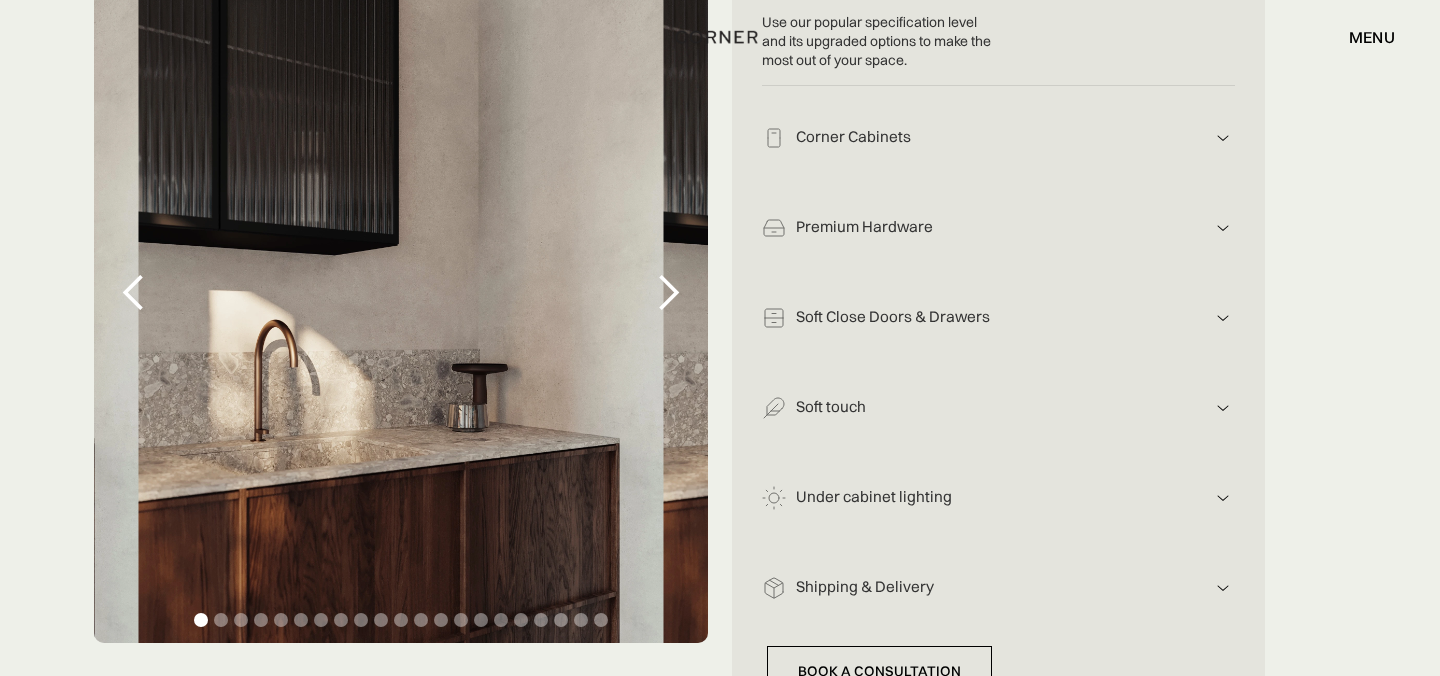 click at bounding box center (668, 293) 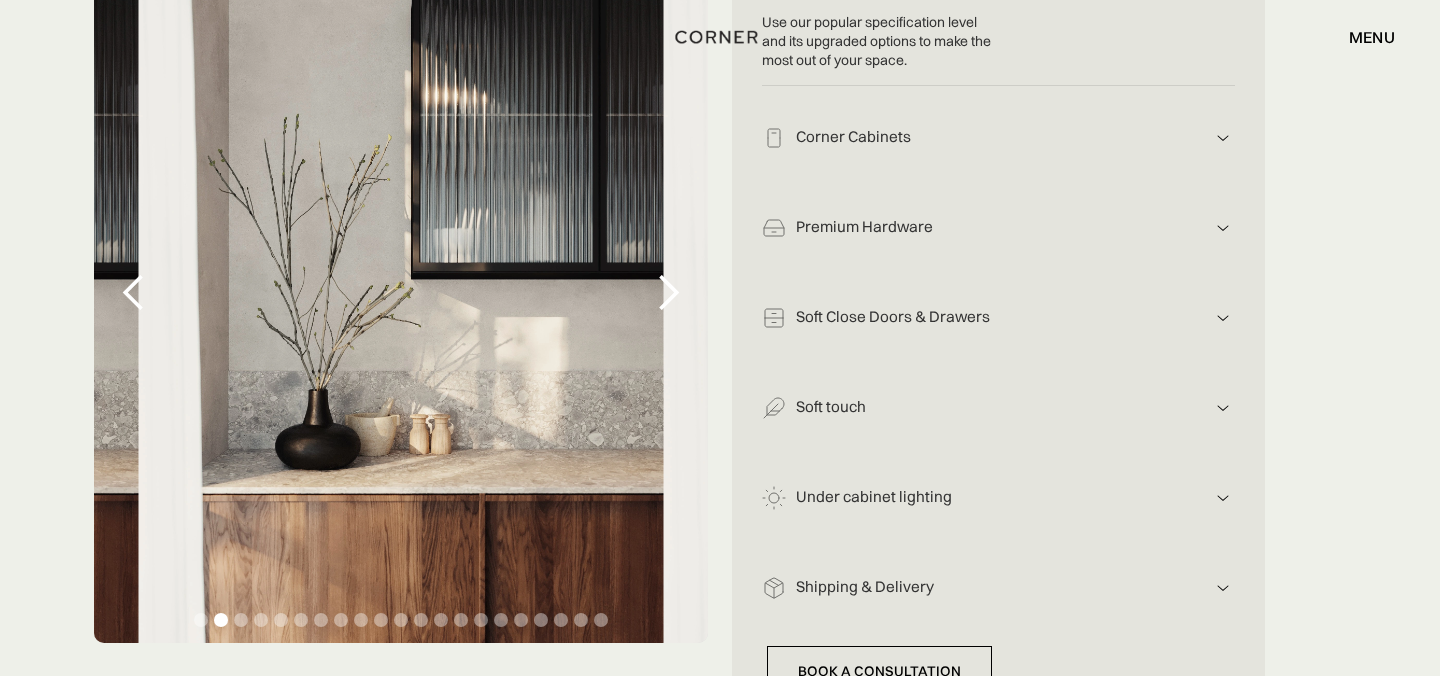 click at bounding box center (668, 293) 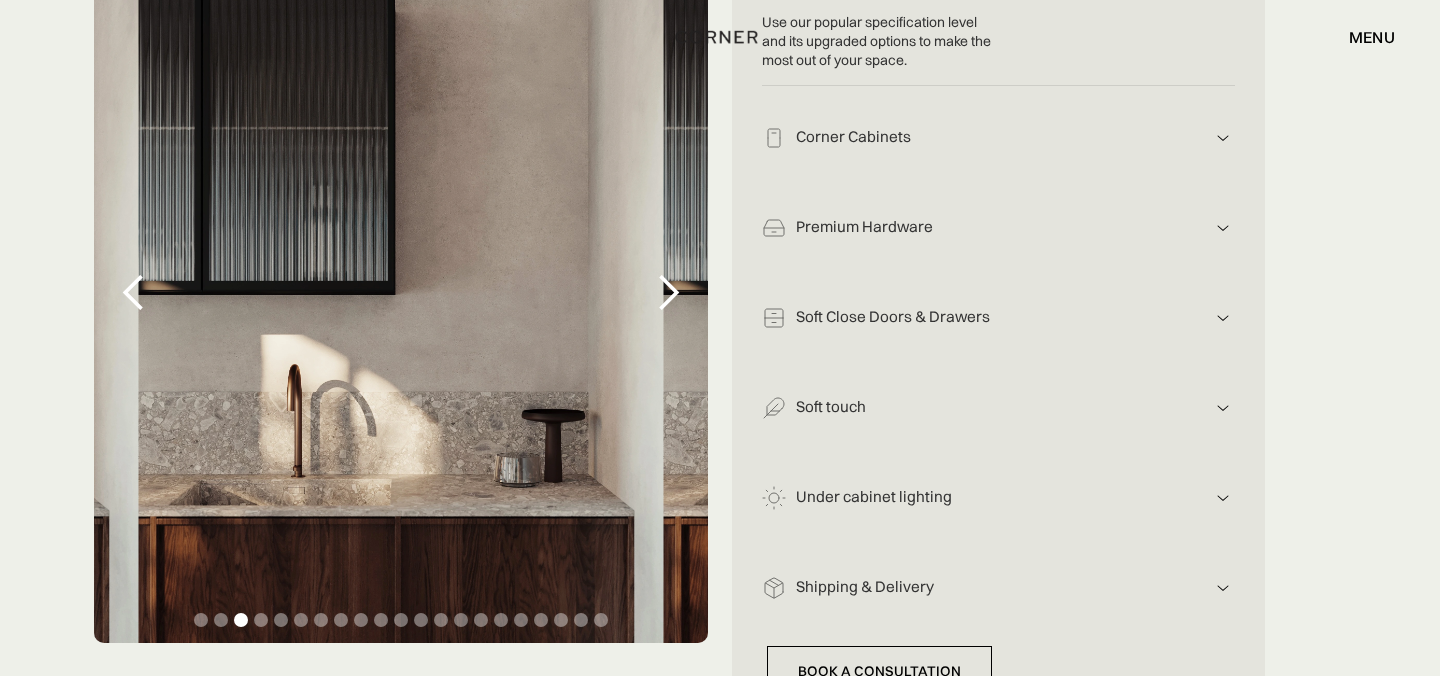 click at bounding box center (668, 293) 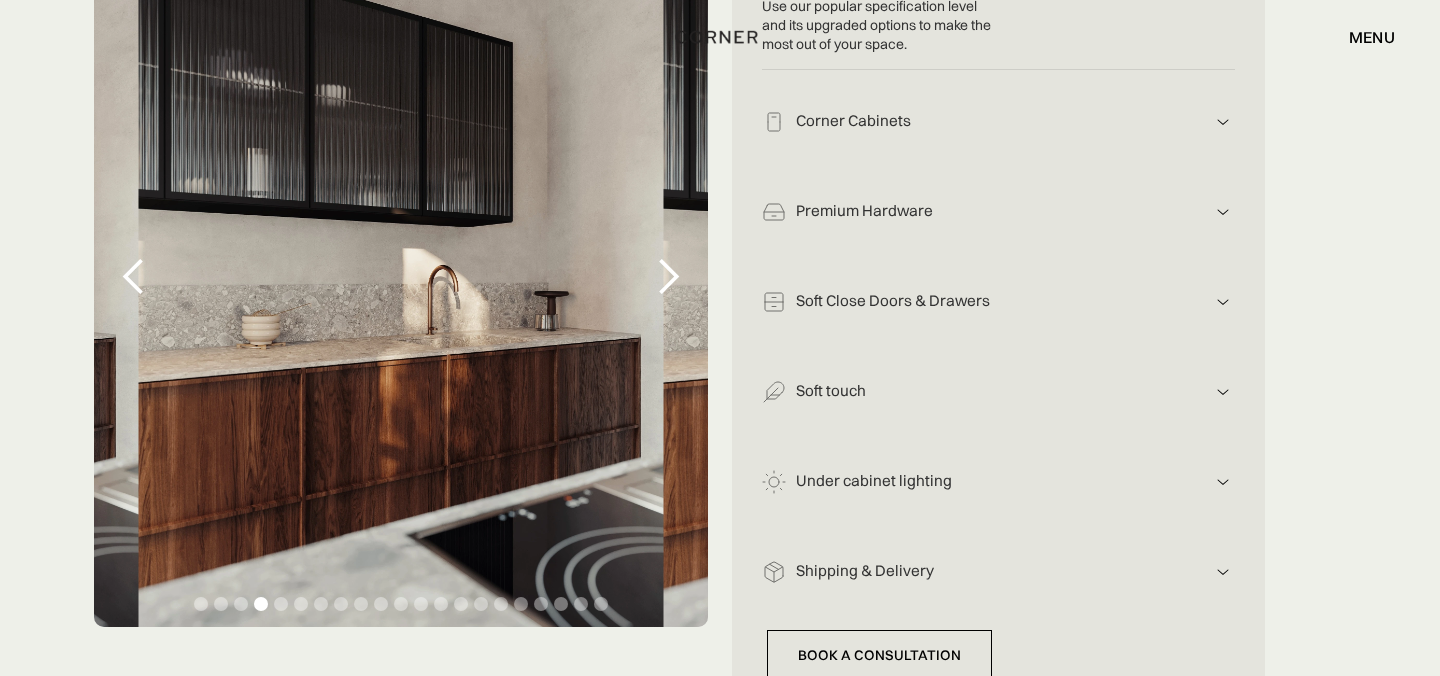 scroll, scrollTop: 427, scrollLeft: 0, axis: vertical 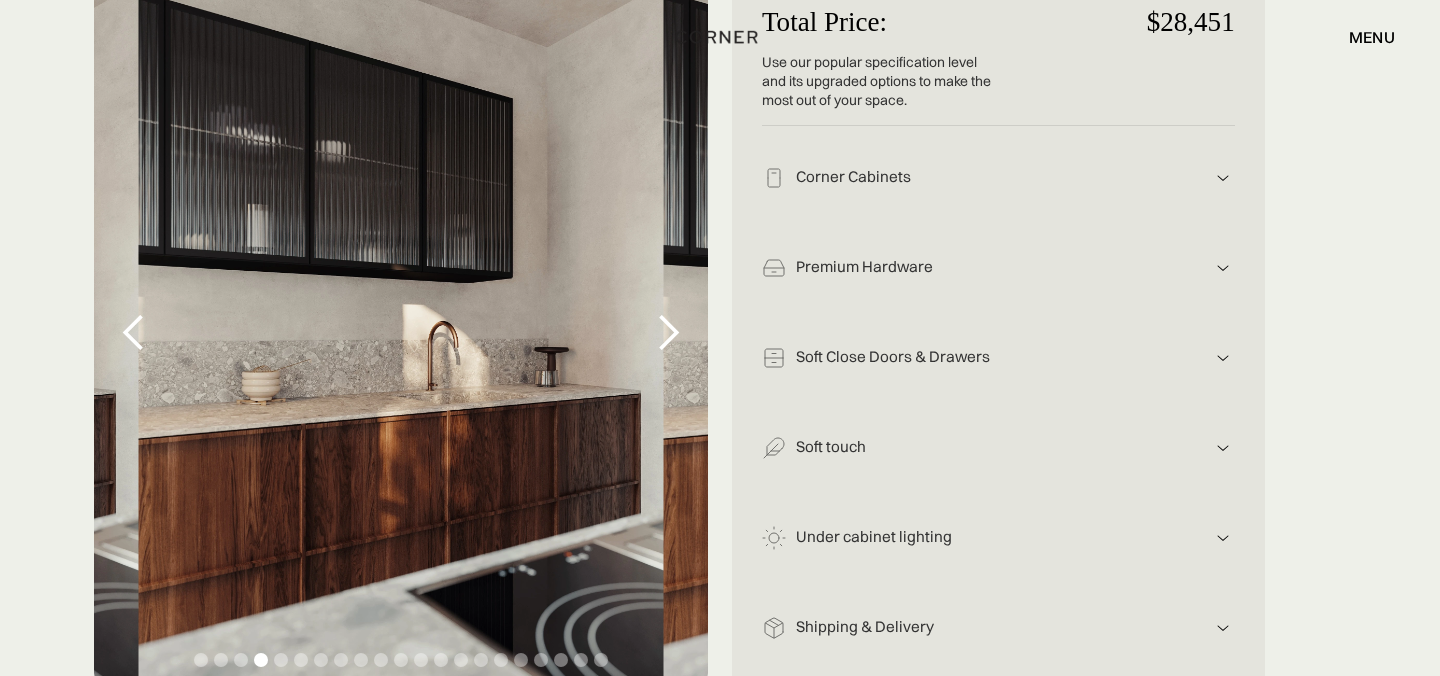 click at bounding box center [1223, 178] 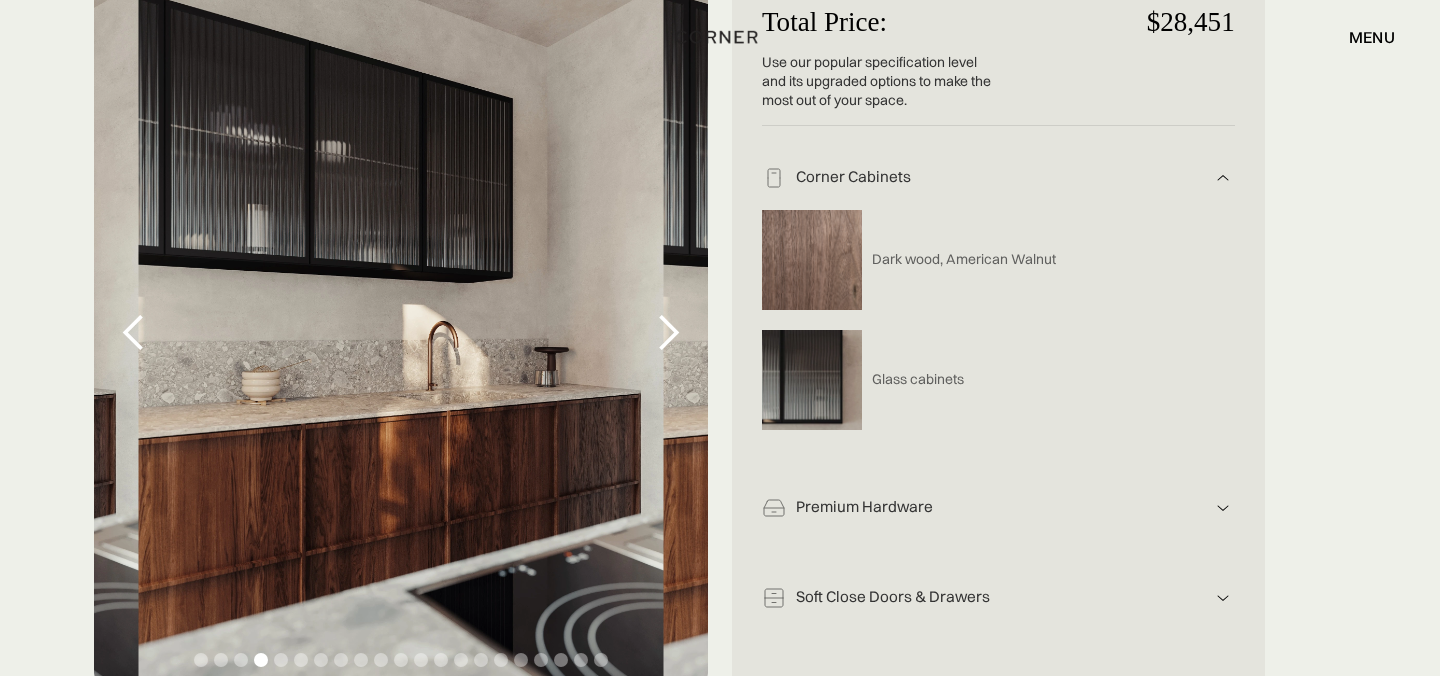 click at bounding box center [1223, 178] 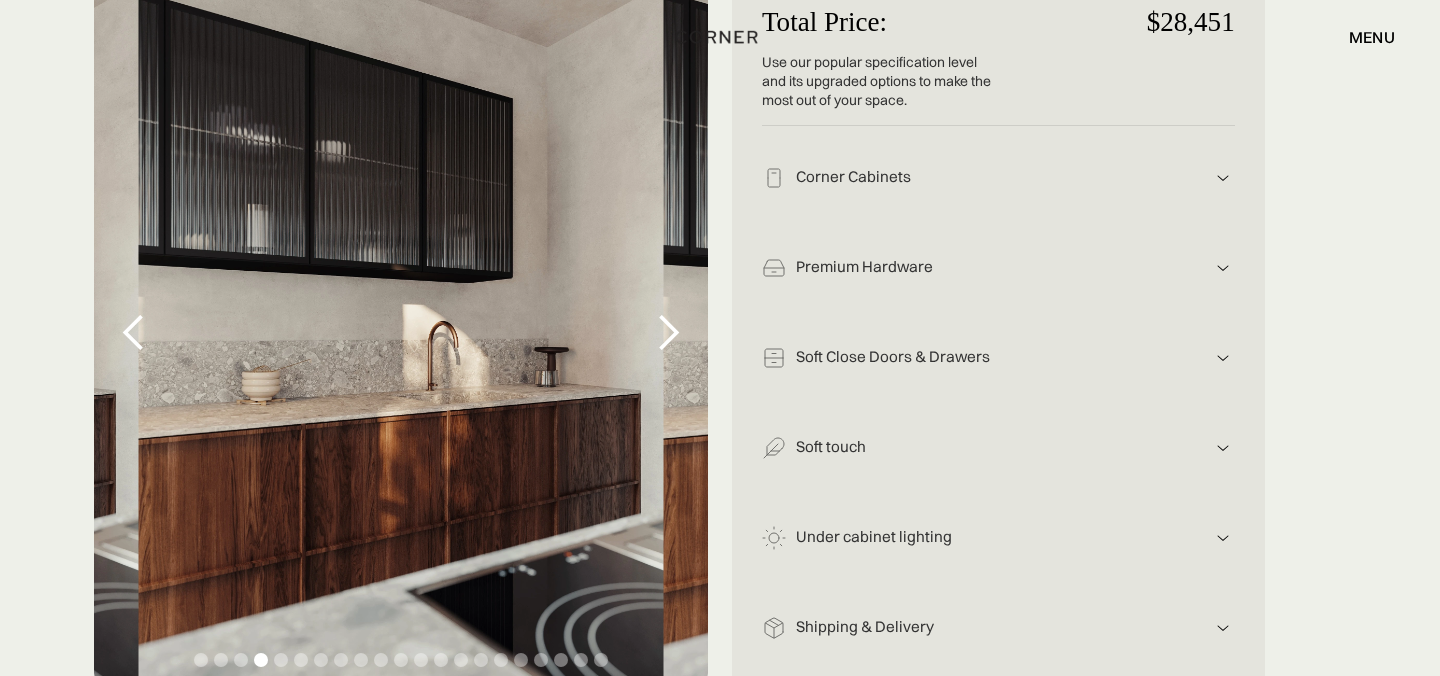 click at bounding box center [1223, 178] 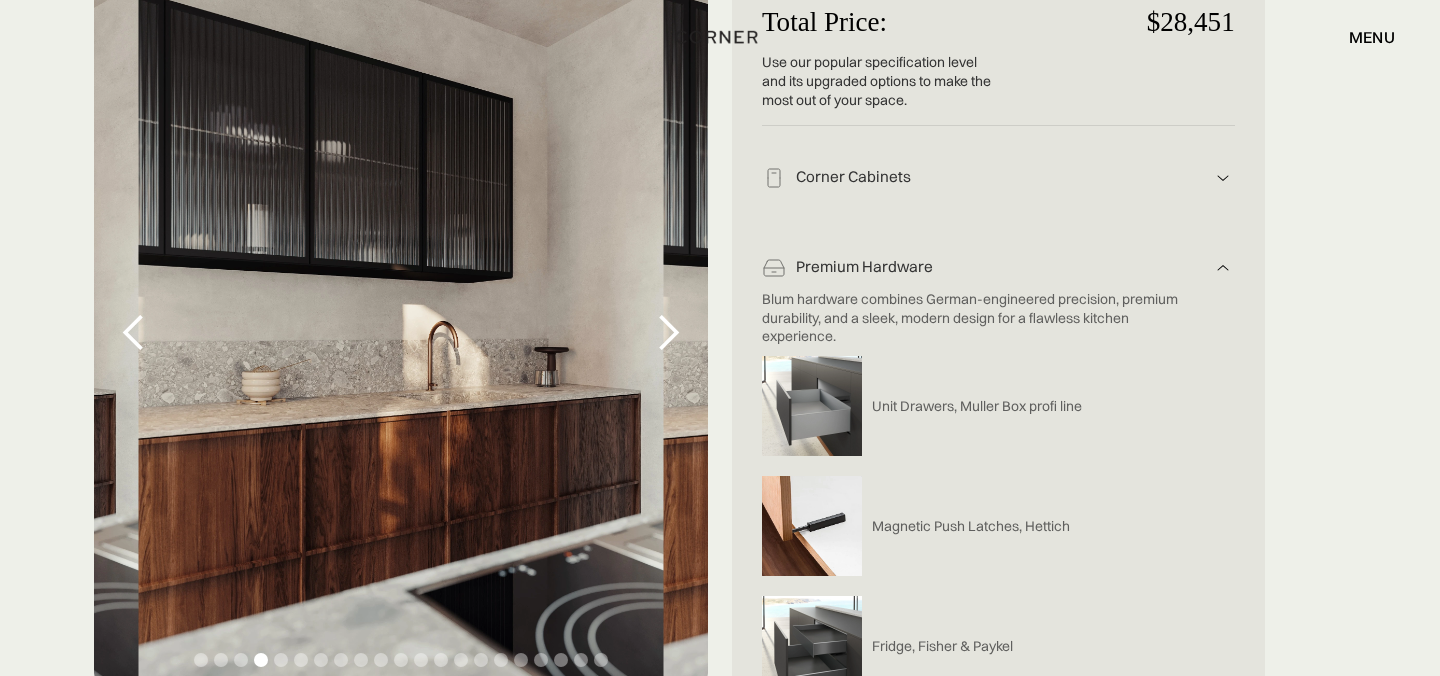 click at bounding box center (1223, 178) 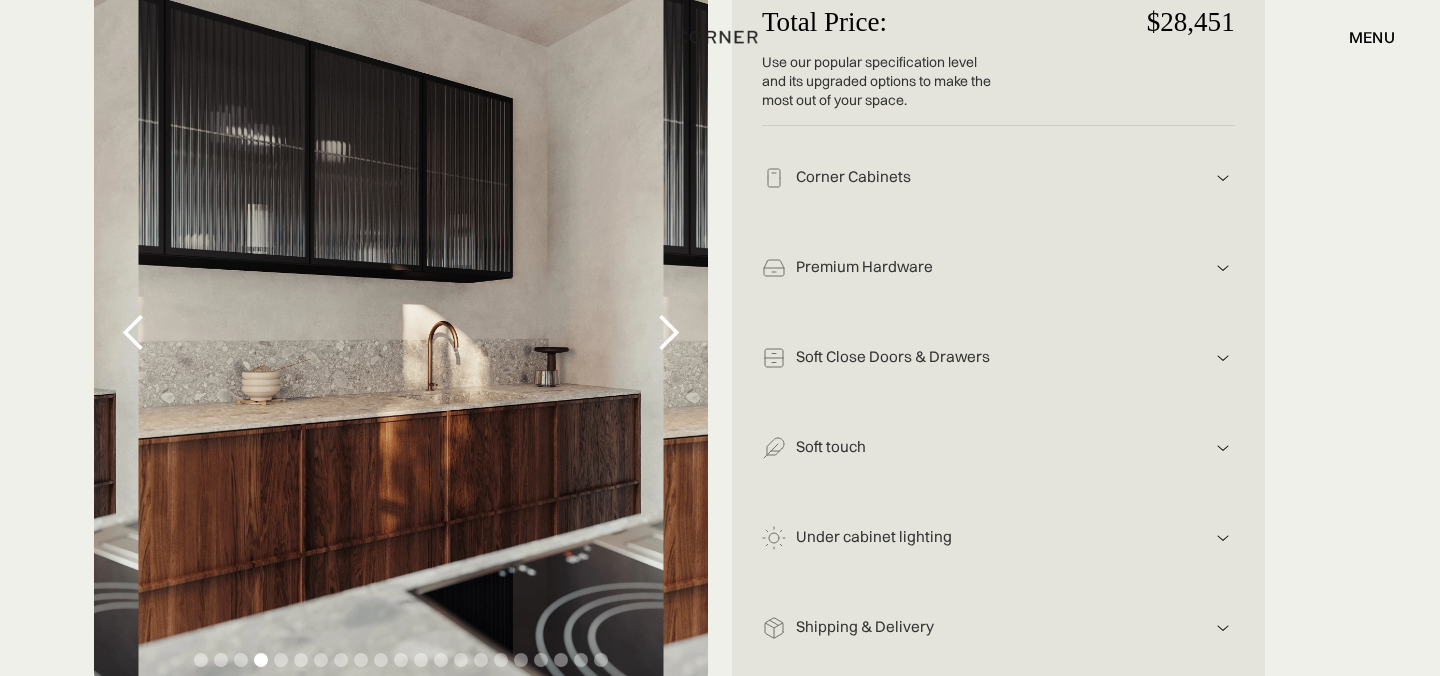 click at bounding box center (1223, 178) 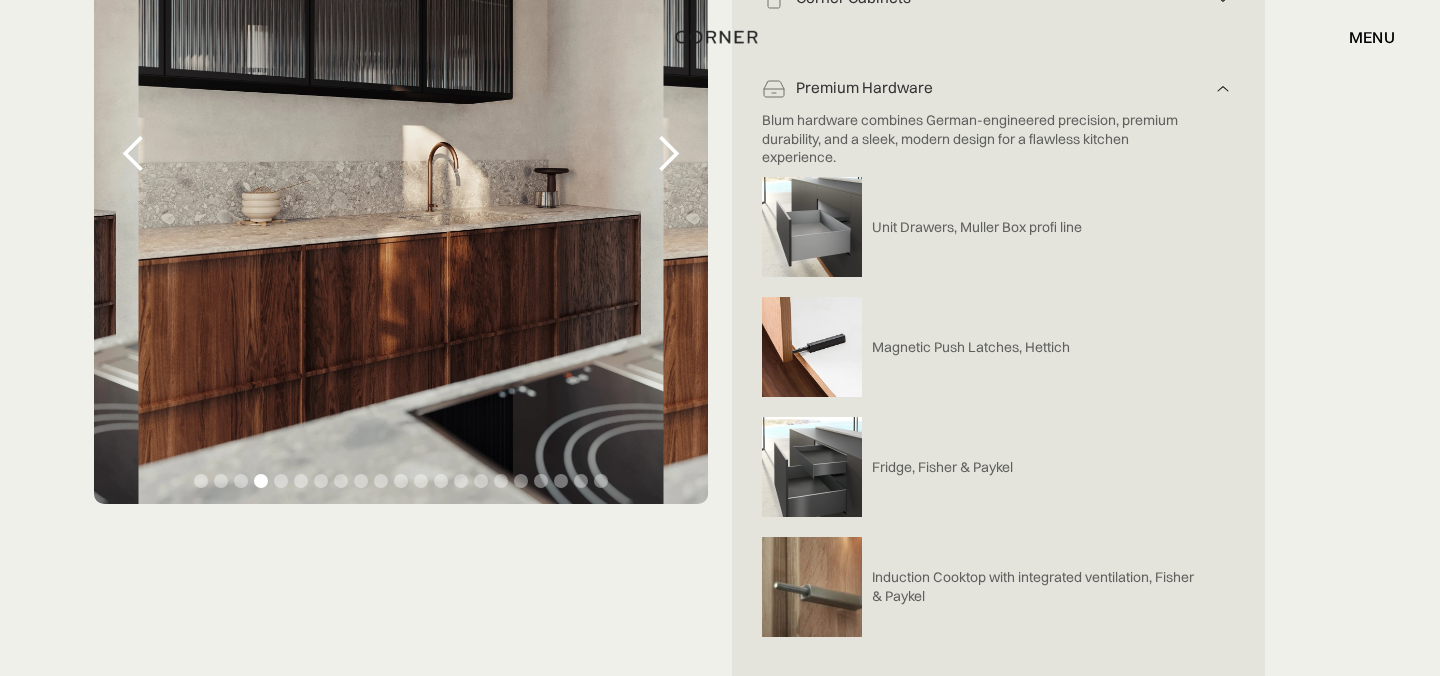 scroll, scrollTop: 602, scrollLeft: 0, axis: vertical 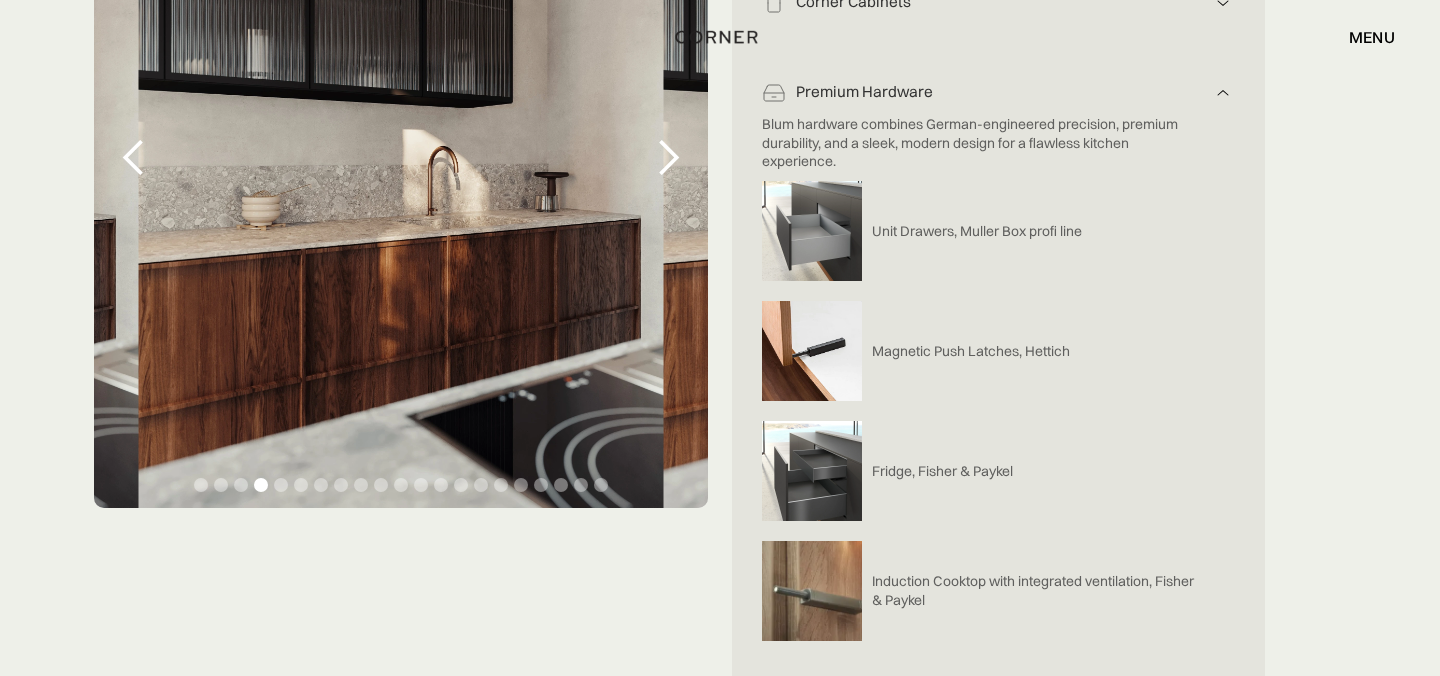 click at bounding box center [1223, 3] 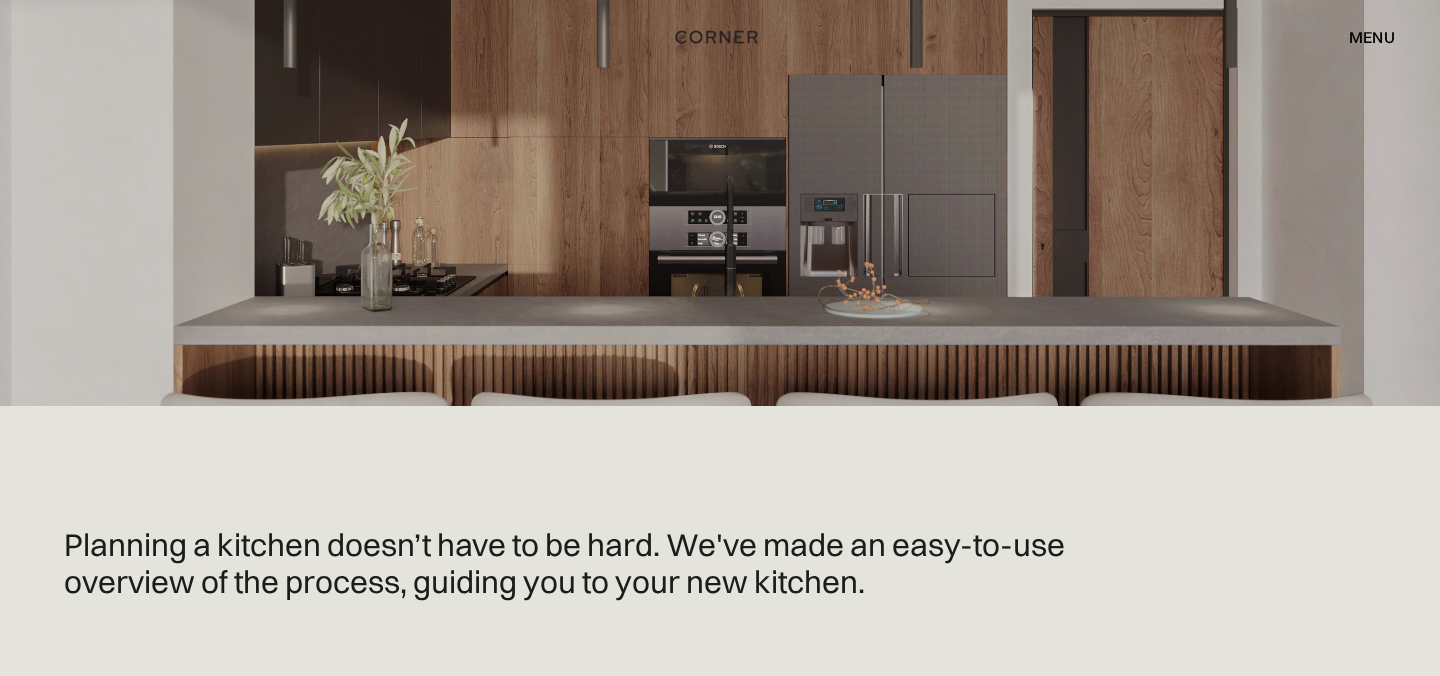 scroll, scrollTop: 0, scrollLeft: 0, axis: both 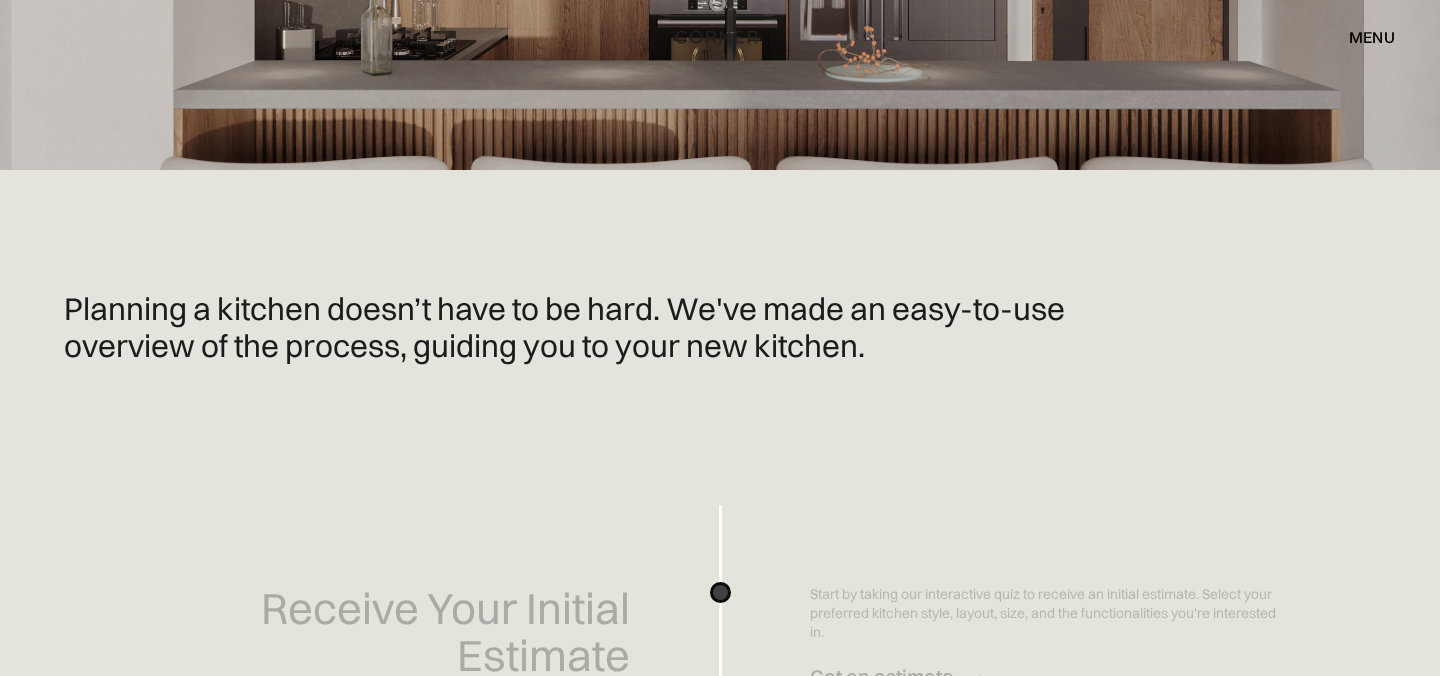 click on "menu" at bounding box center (1372, 37) 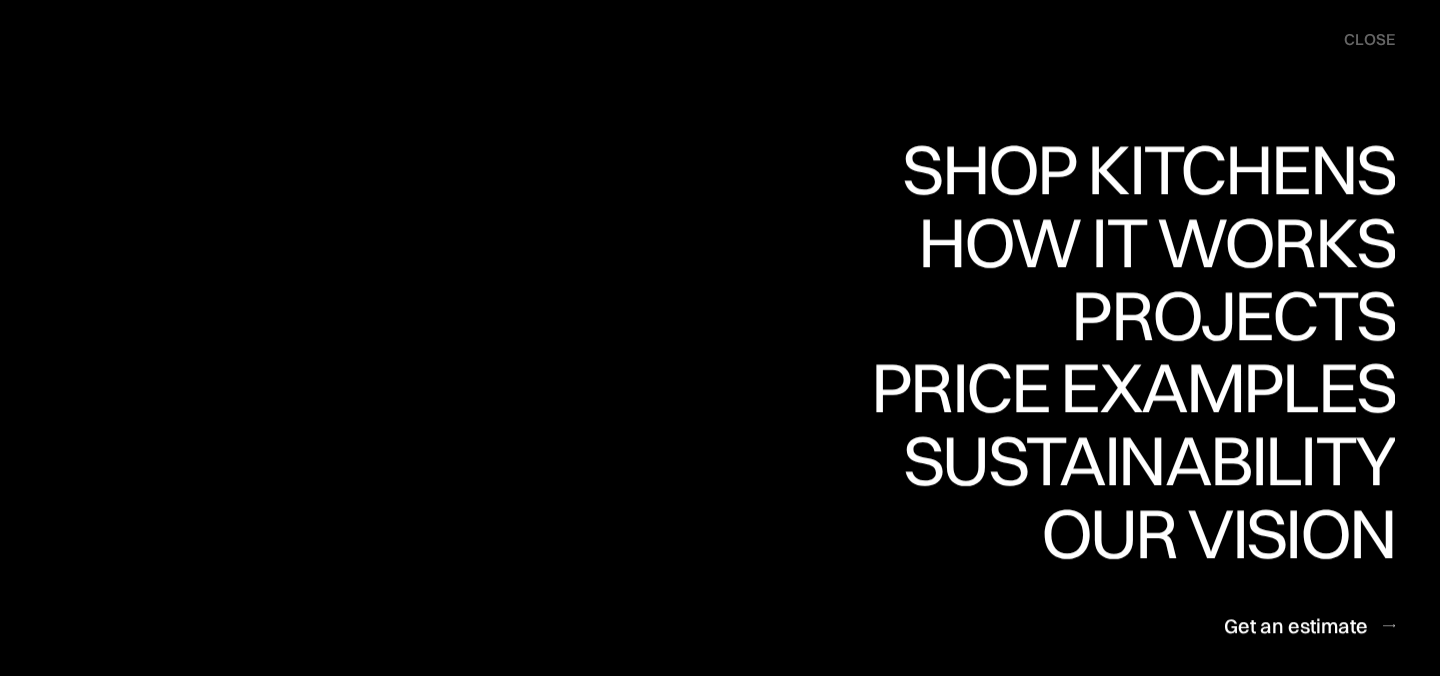 click on "close" at bounding box center [1369, 40] 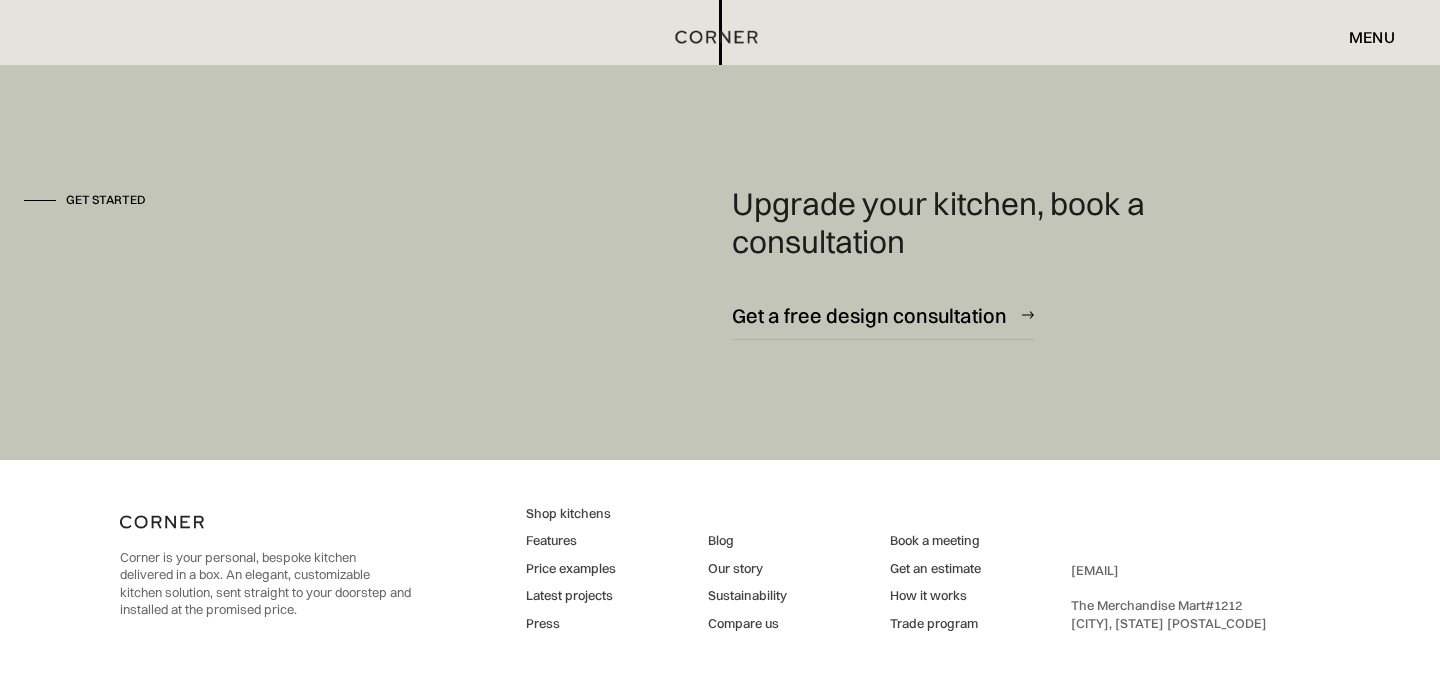 scroll, scrollTop: 5507, scrollLeft: 0, axis: vertical 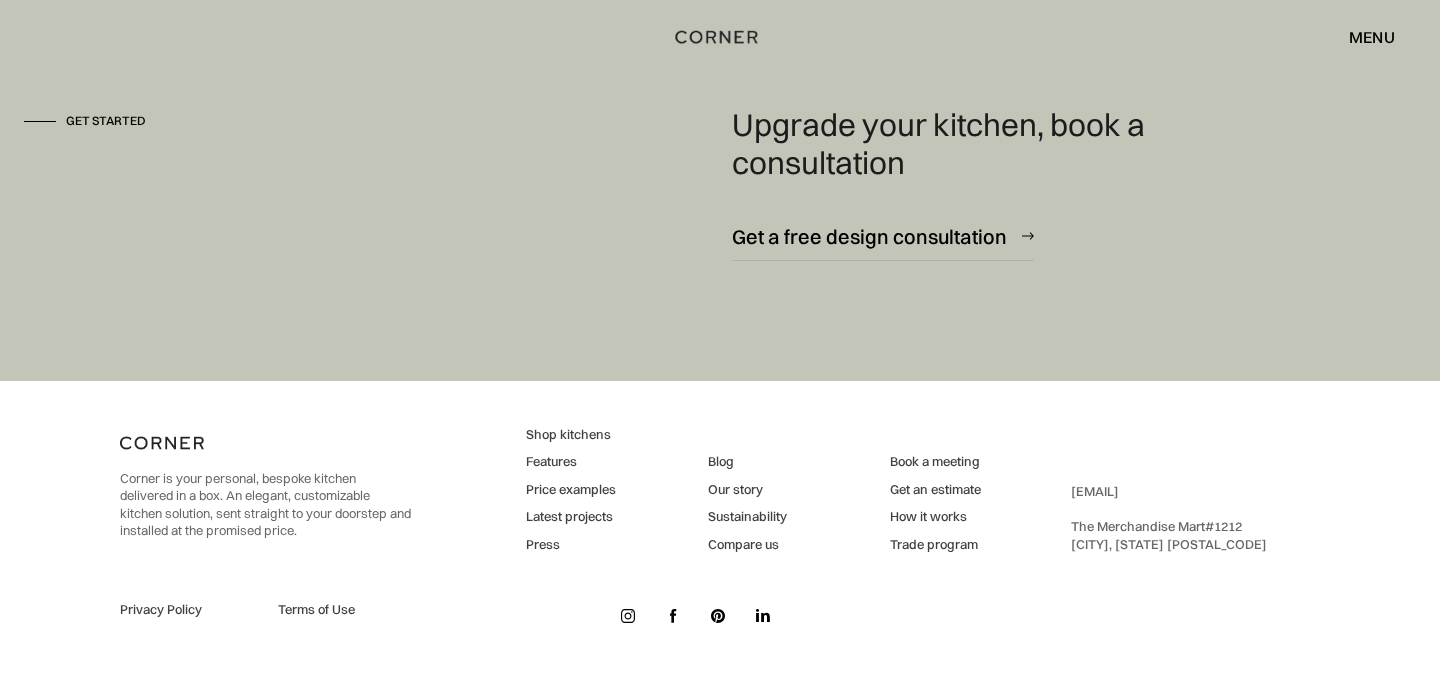 drag, startPoint x: 1247, startPoint y: 486, endPoint x: 1061, endPoint y: 487, distance: 186.00269 